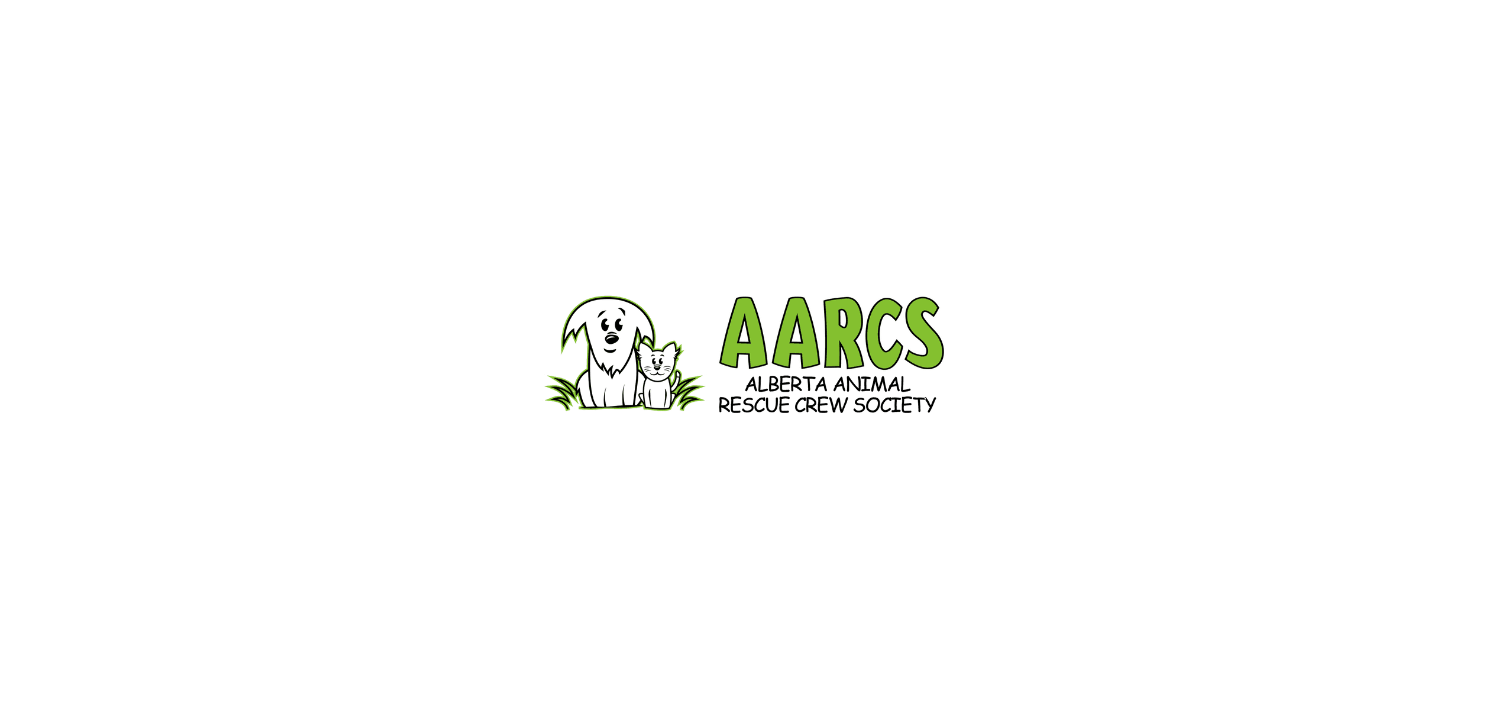 scroll, scrollTop: 0, scrollLeft: 0, axis: both 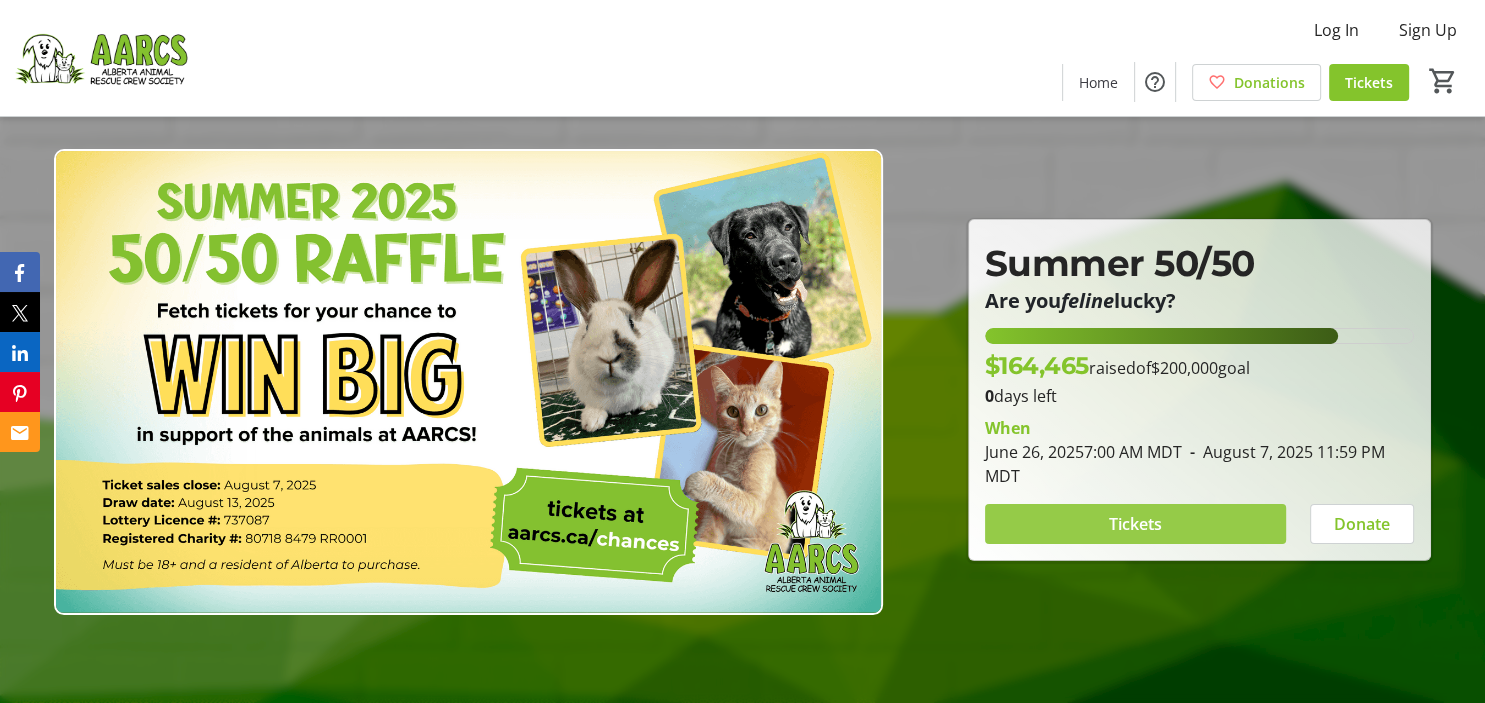 click at bounding box center [1135, 524] 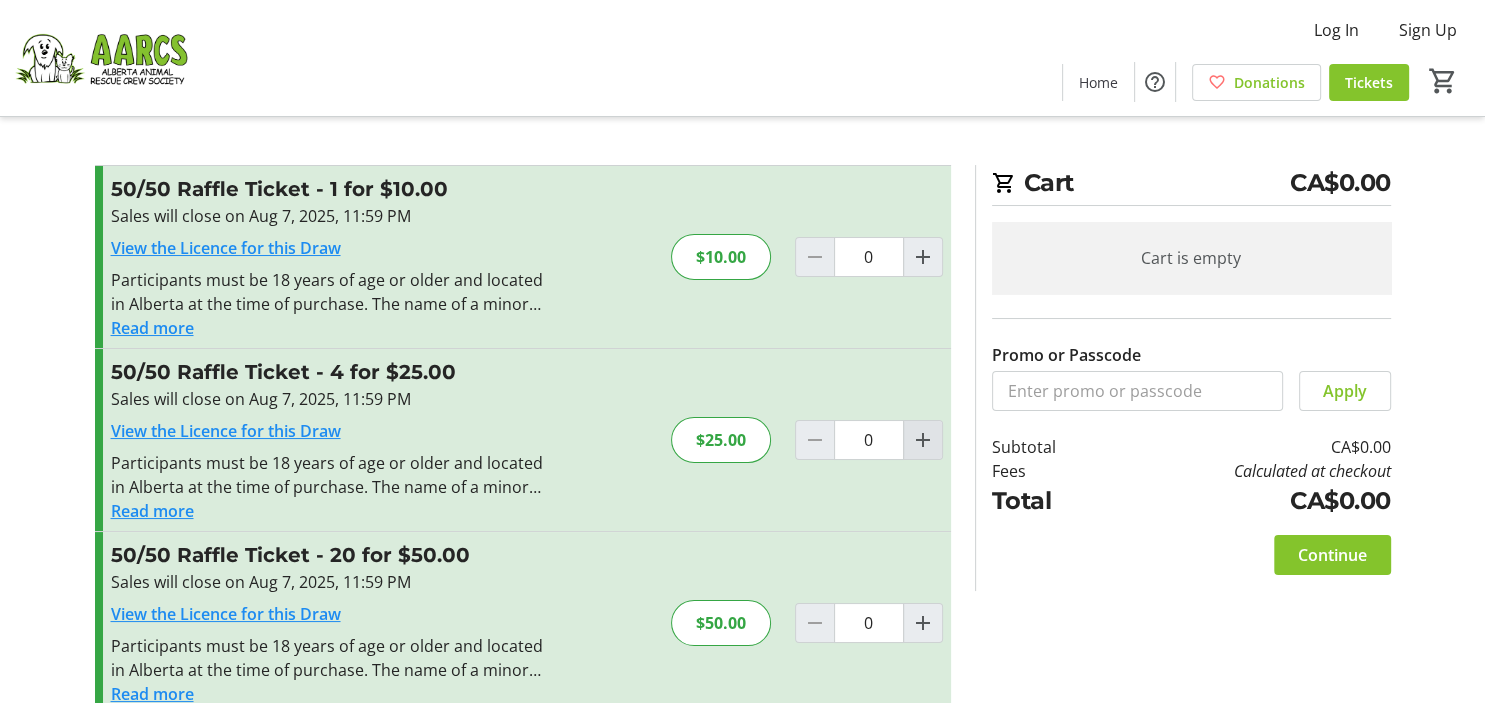 click 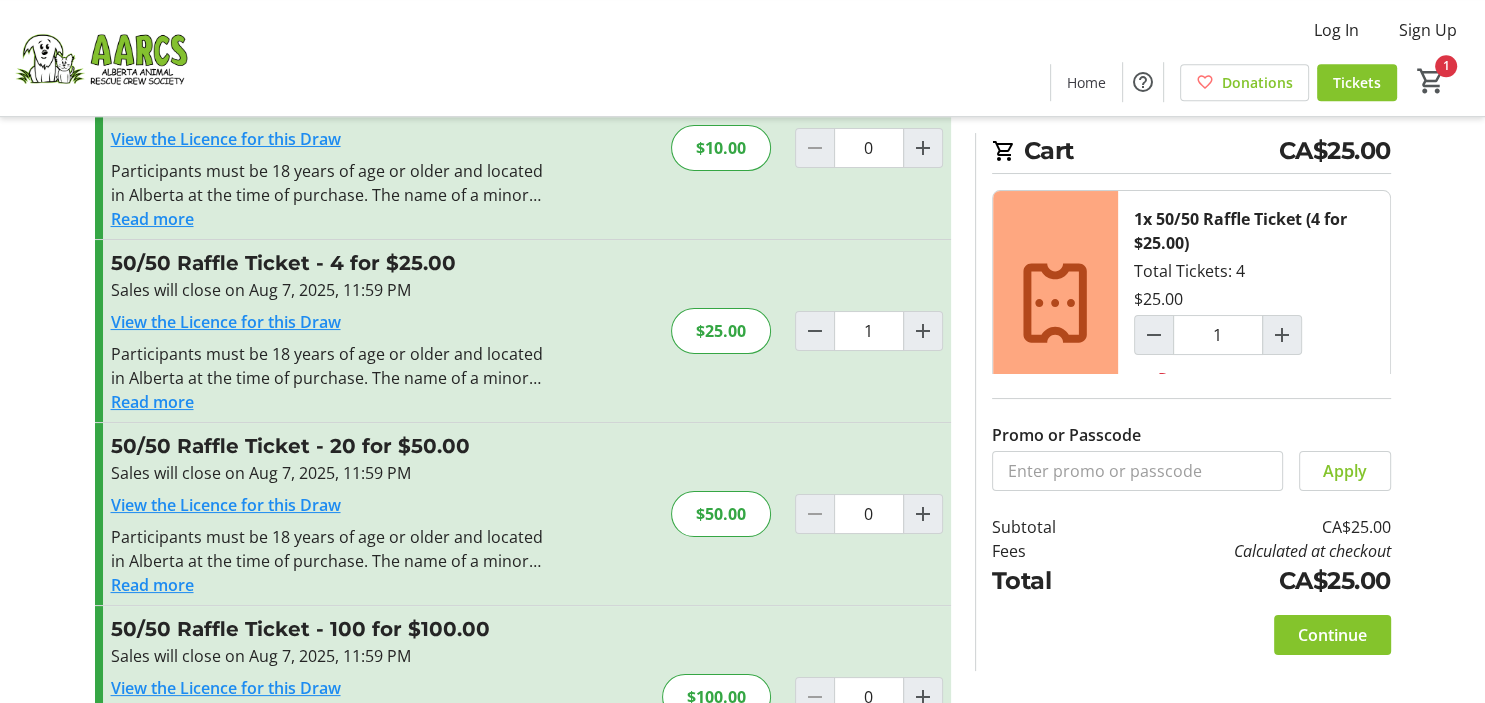 scroll, scrollTop: 108, scrollLeft: 0, axis: vertical 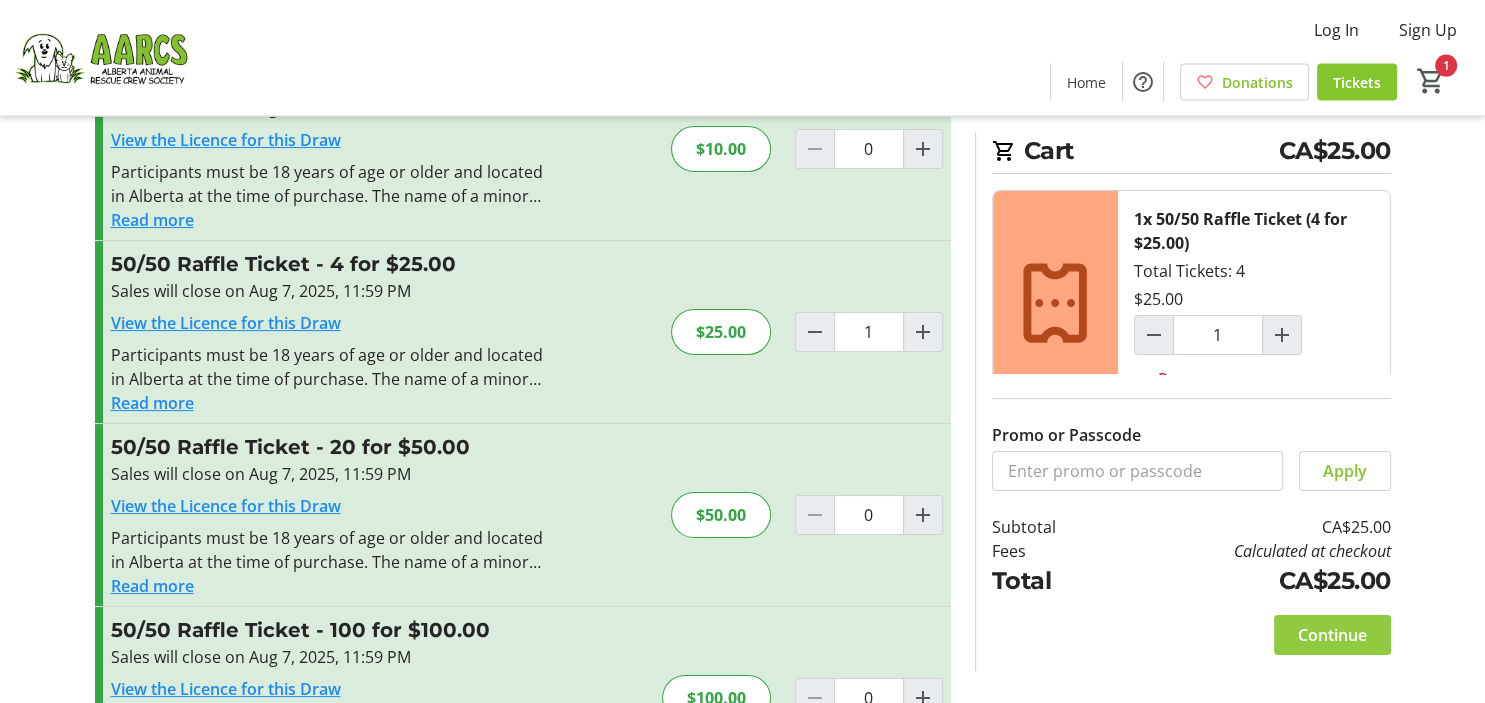 click on "Continue" 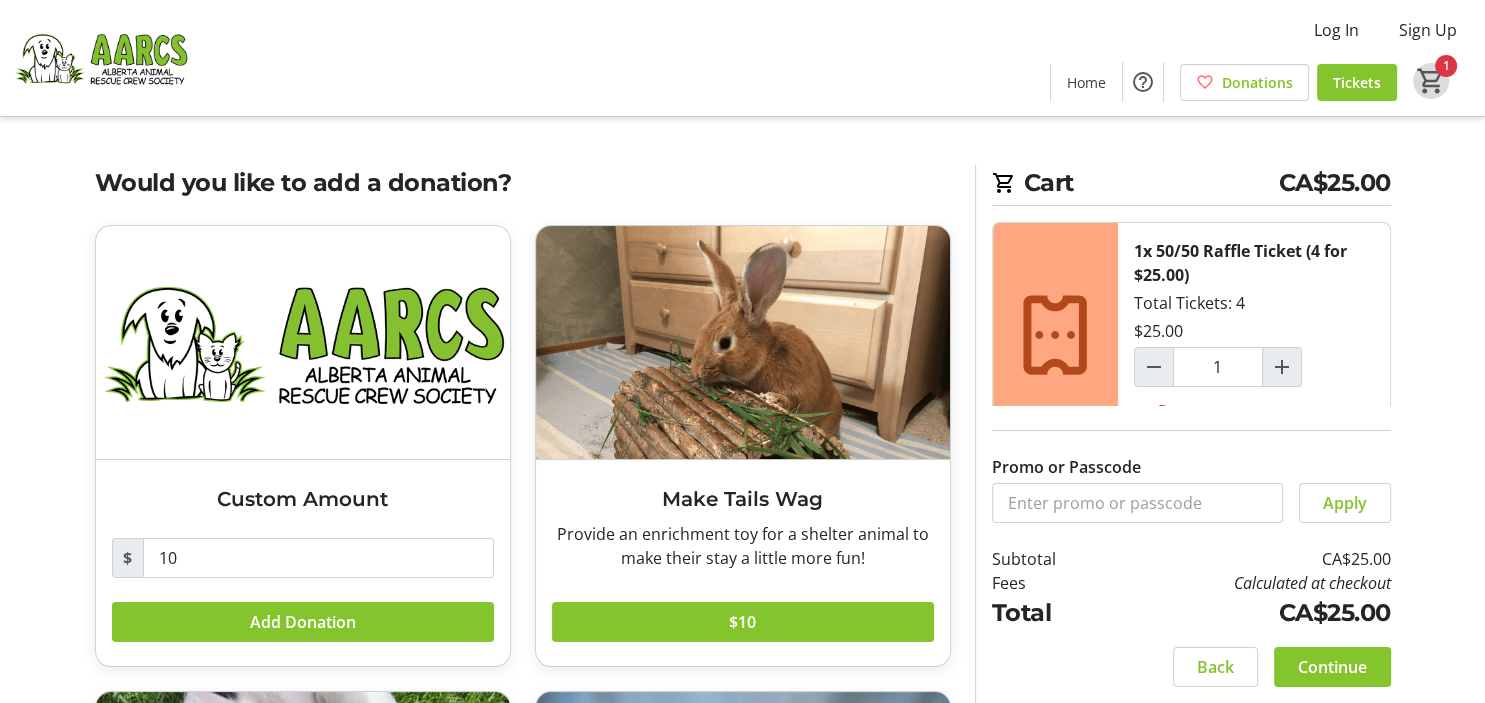 click on "1" 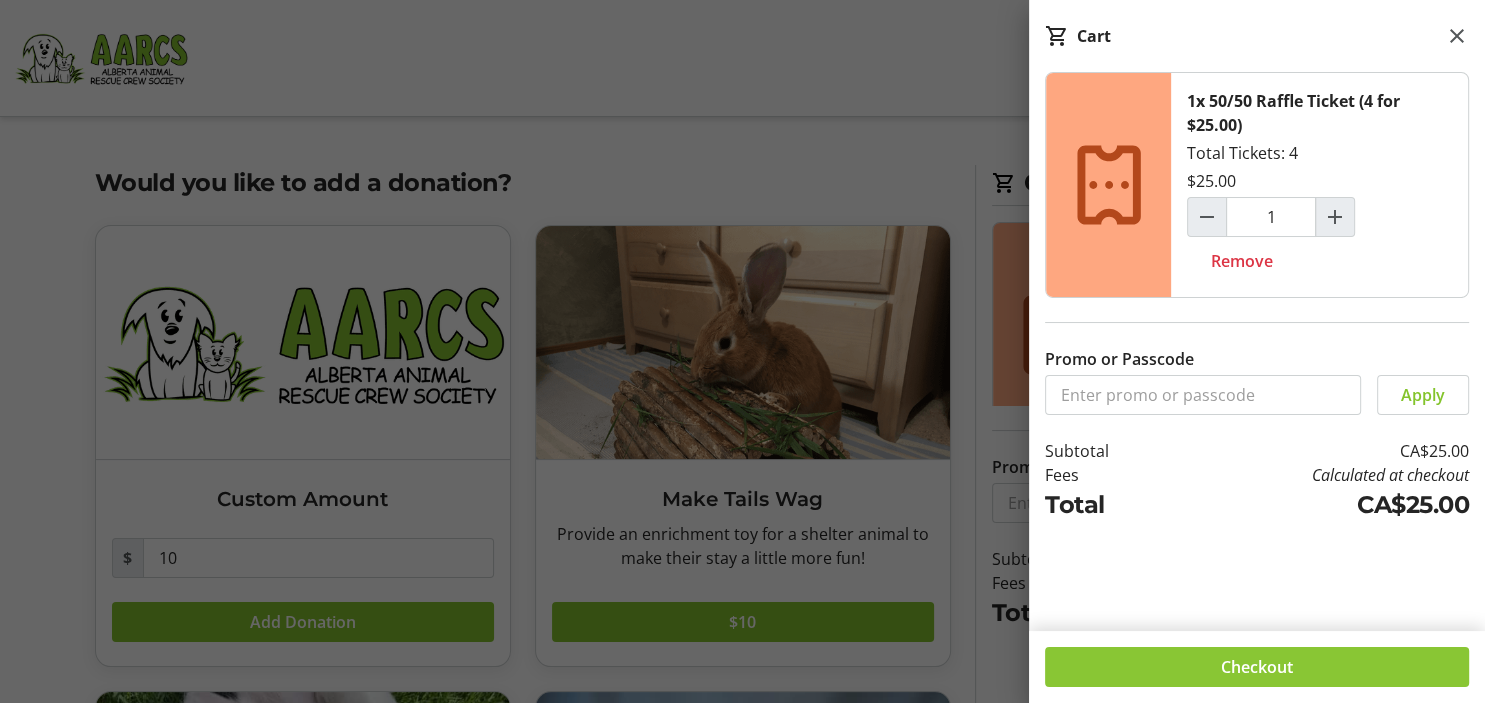 click on "Checkout" 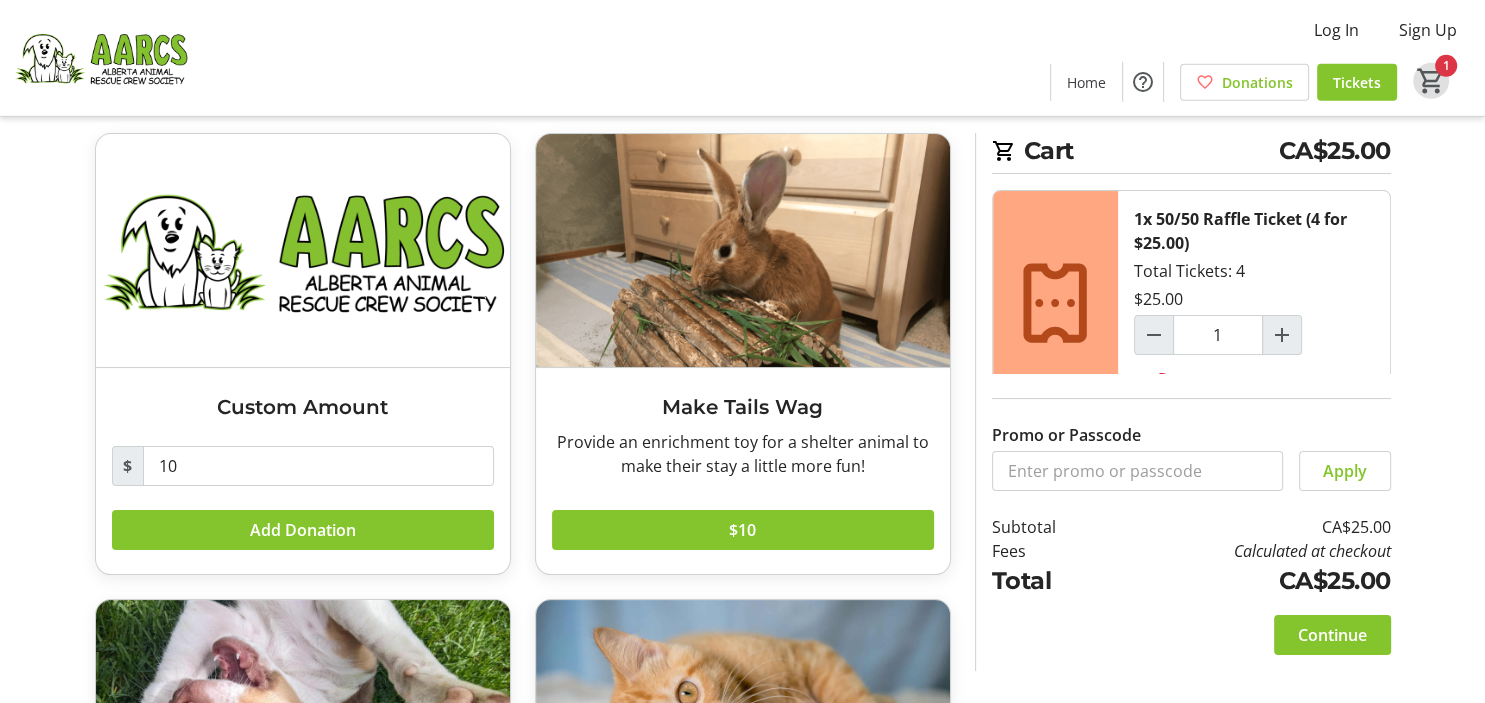 scroll, scrollTop: 35, scrollLeft: 0, axis: vertical 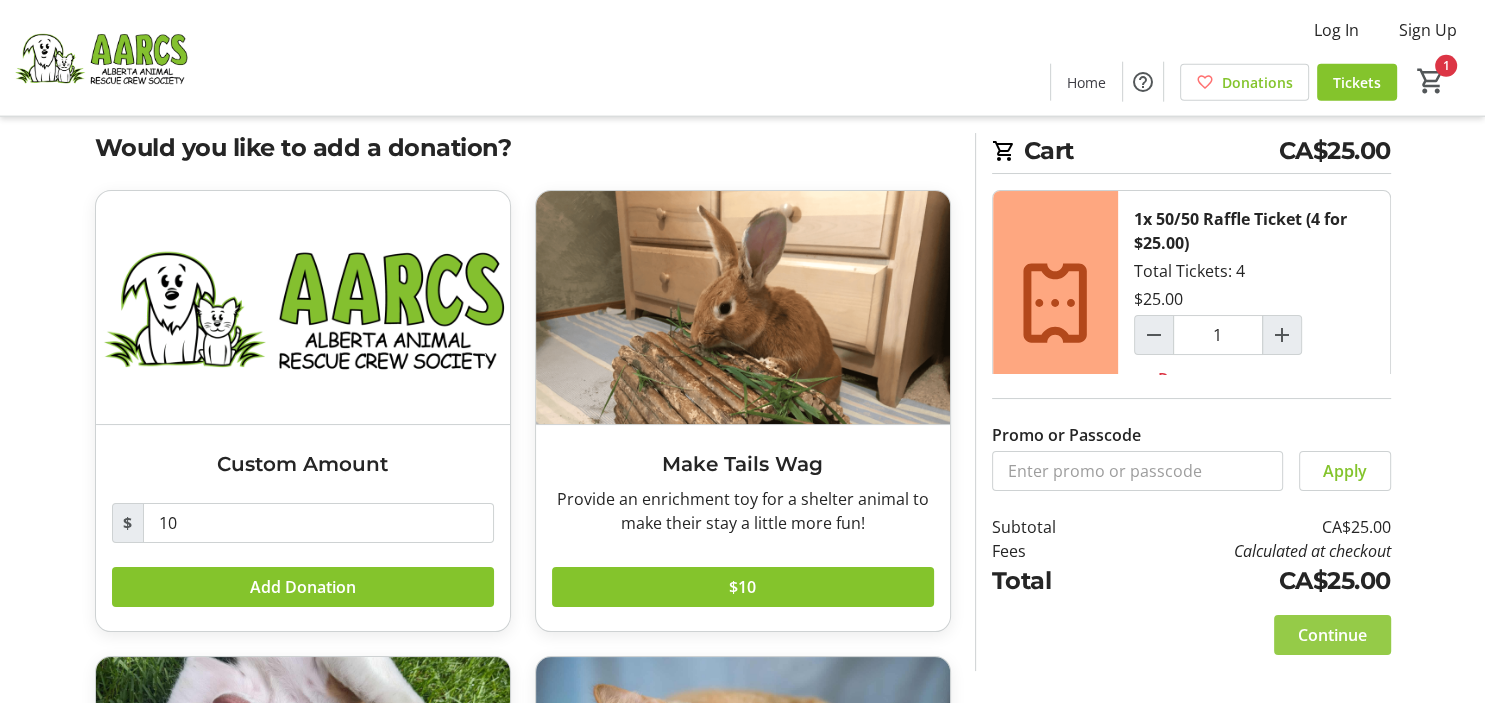 click on "Continue" 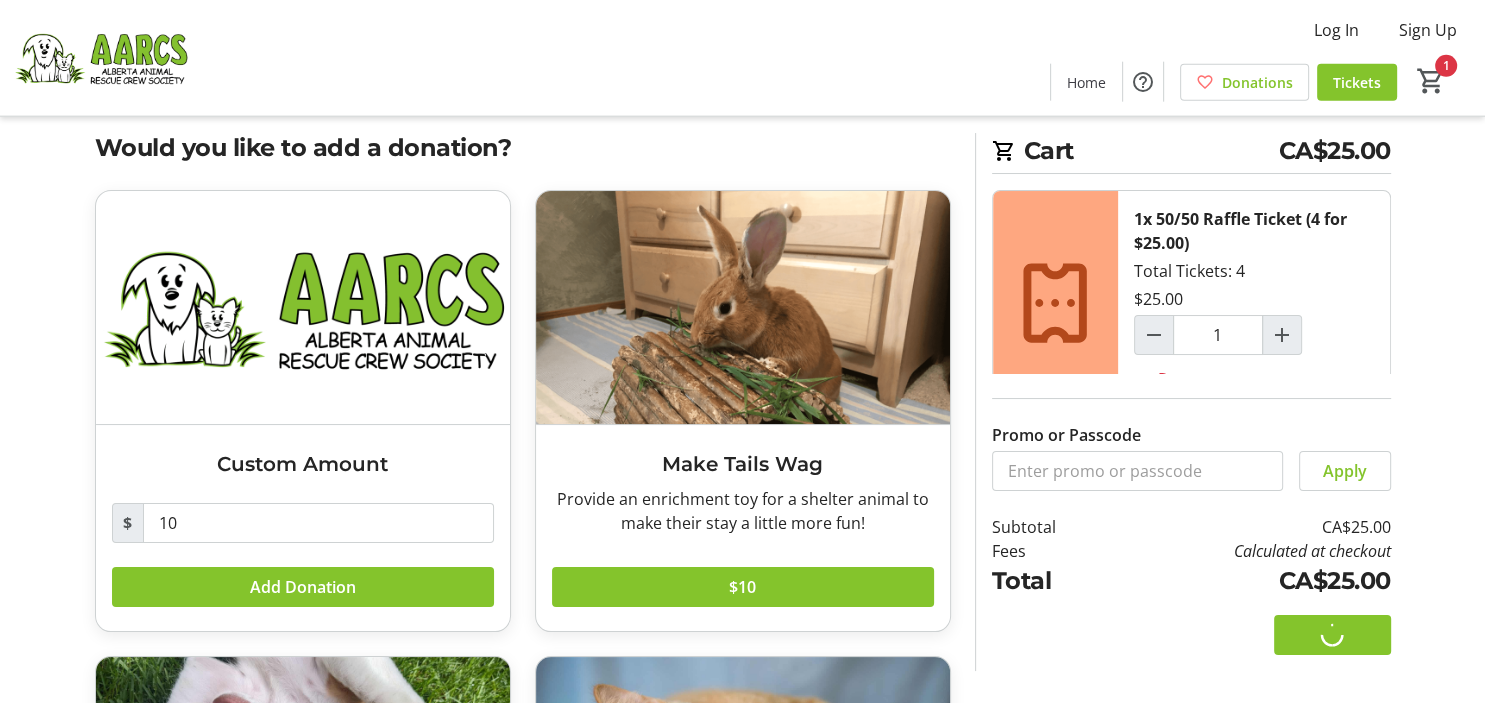 scroll, scrollTop: 0, scrollLeft: 0, axis: both 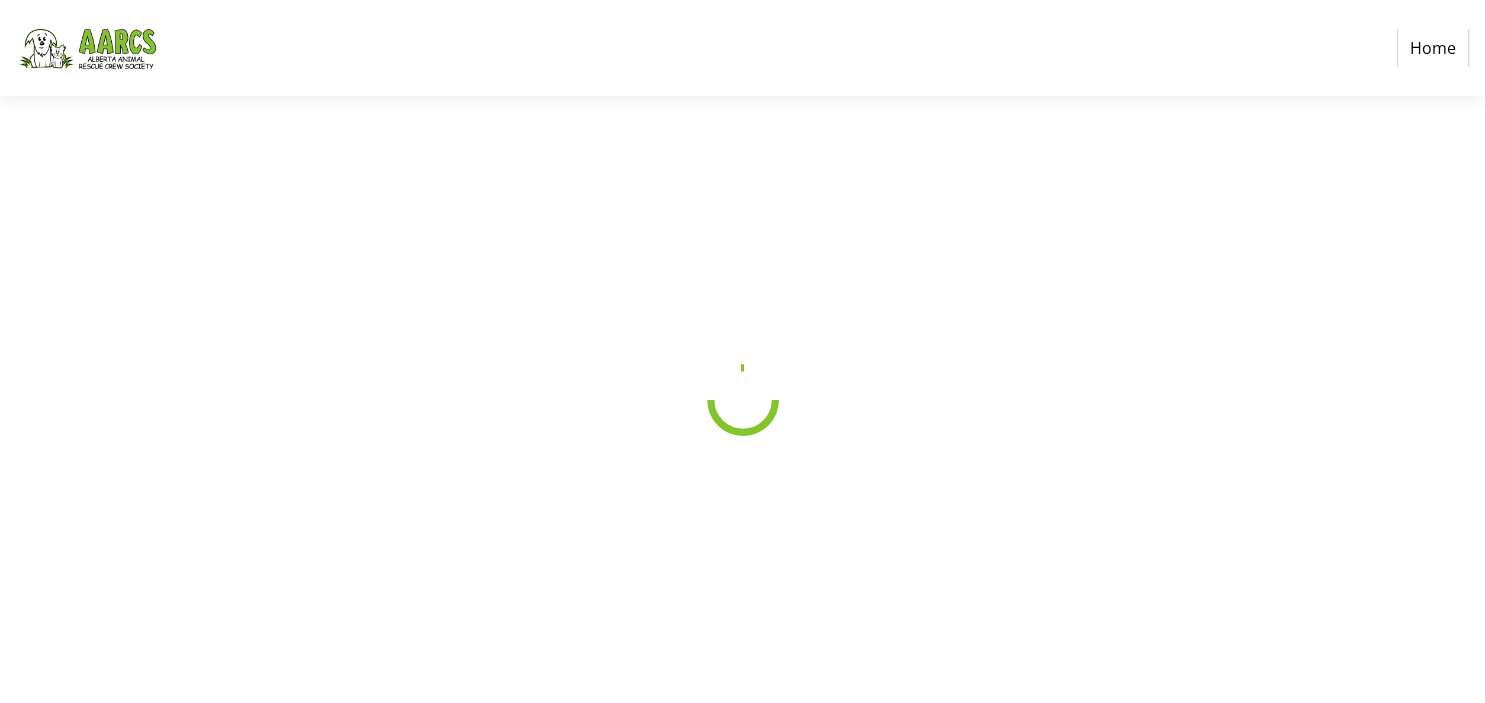 select on "CA" 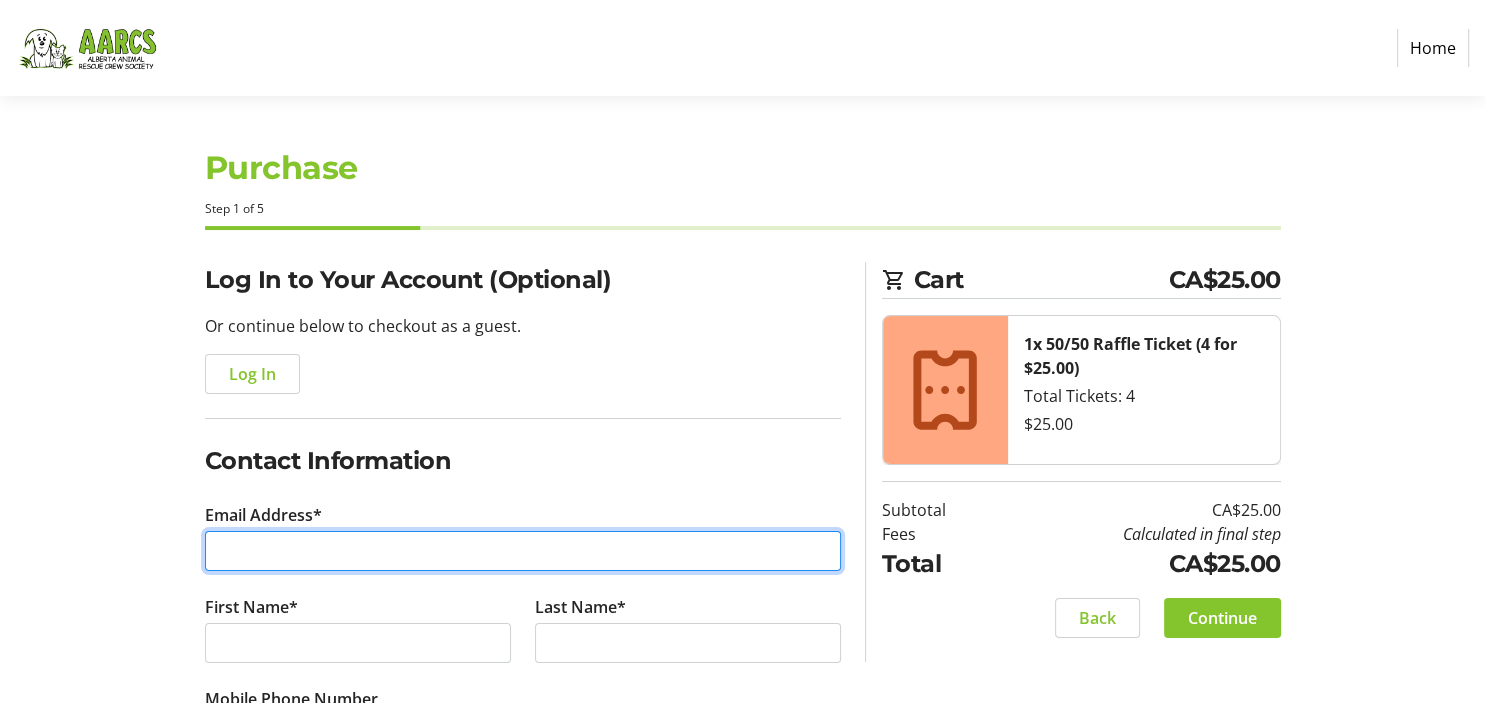 click on "Email Address*" at bounding box center (523, 551) 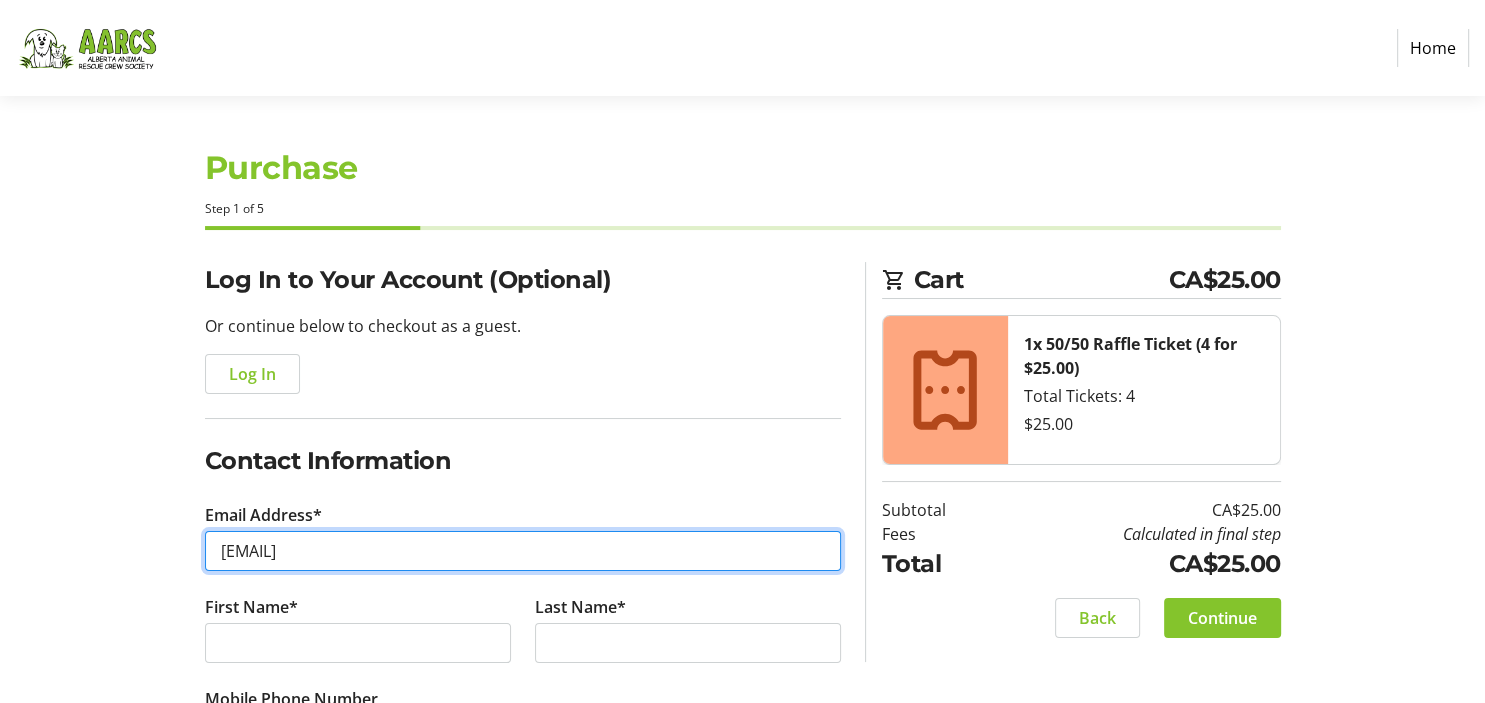 type on "[EMAIL]" 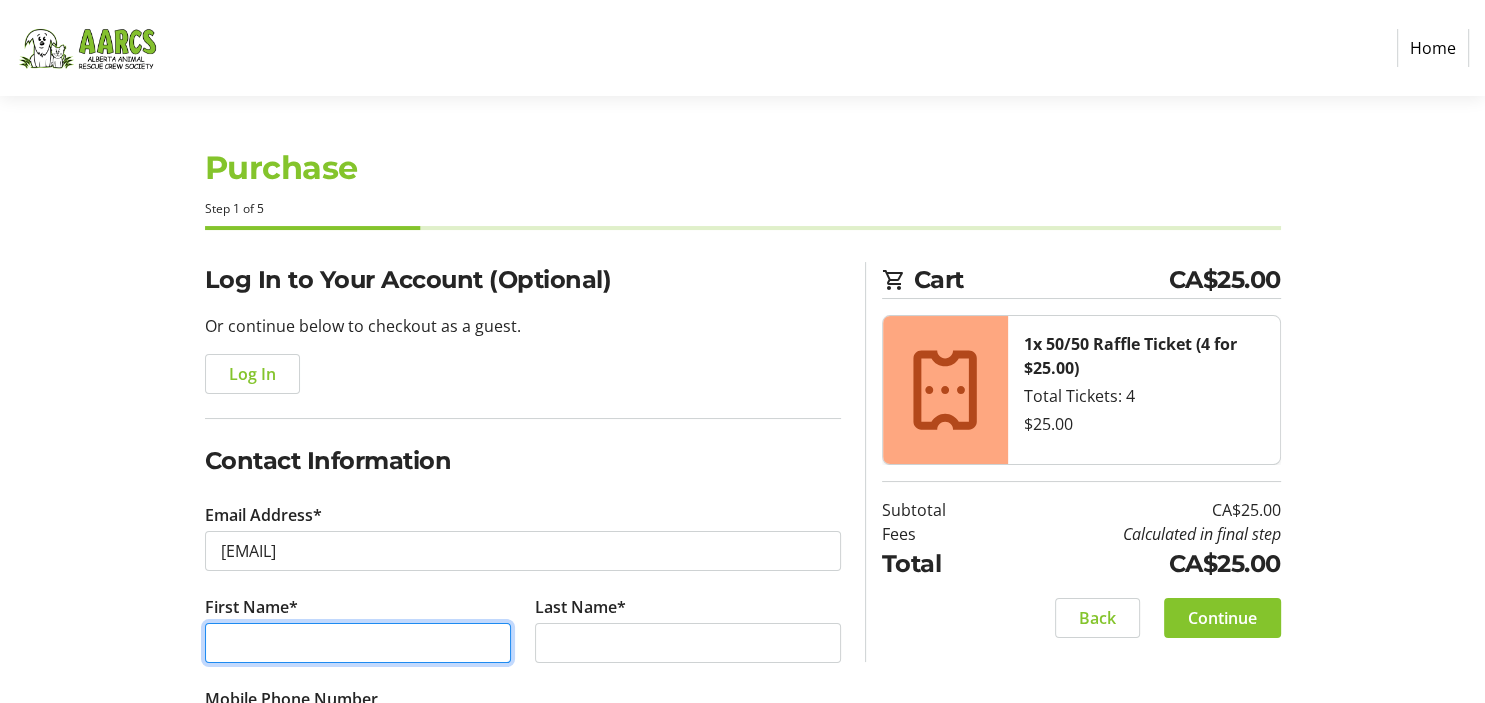 type on "[FIRST]" 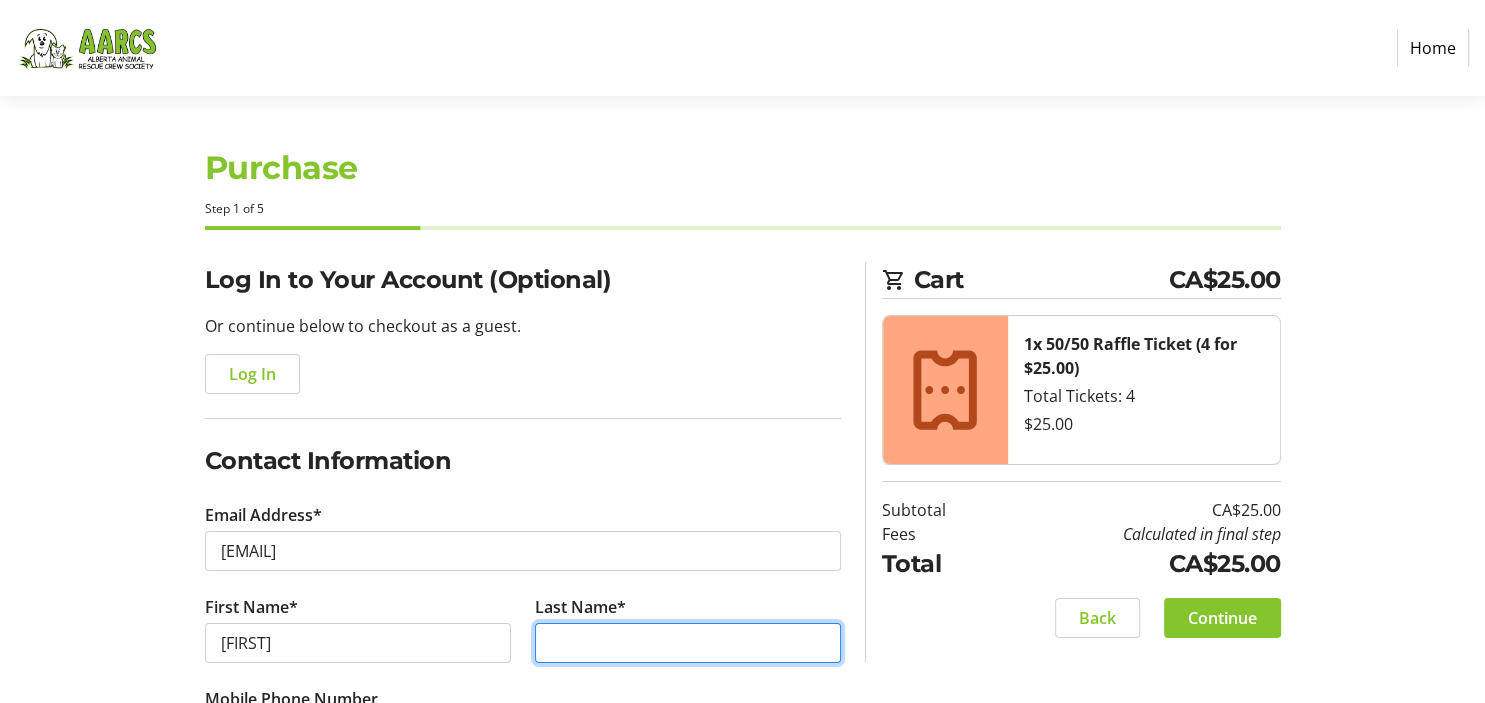 type on "[LAST]" 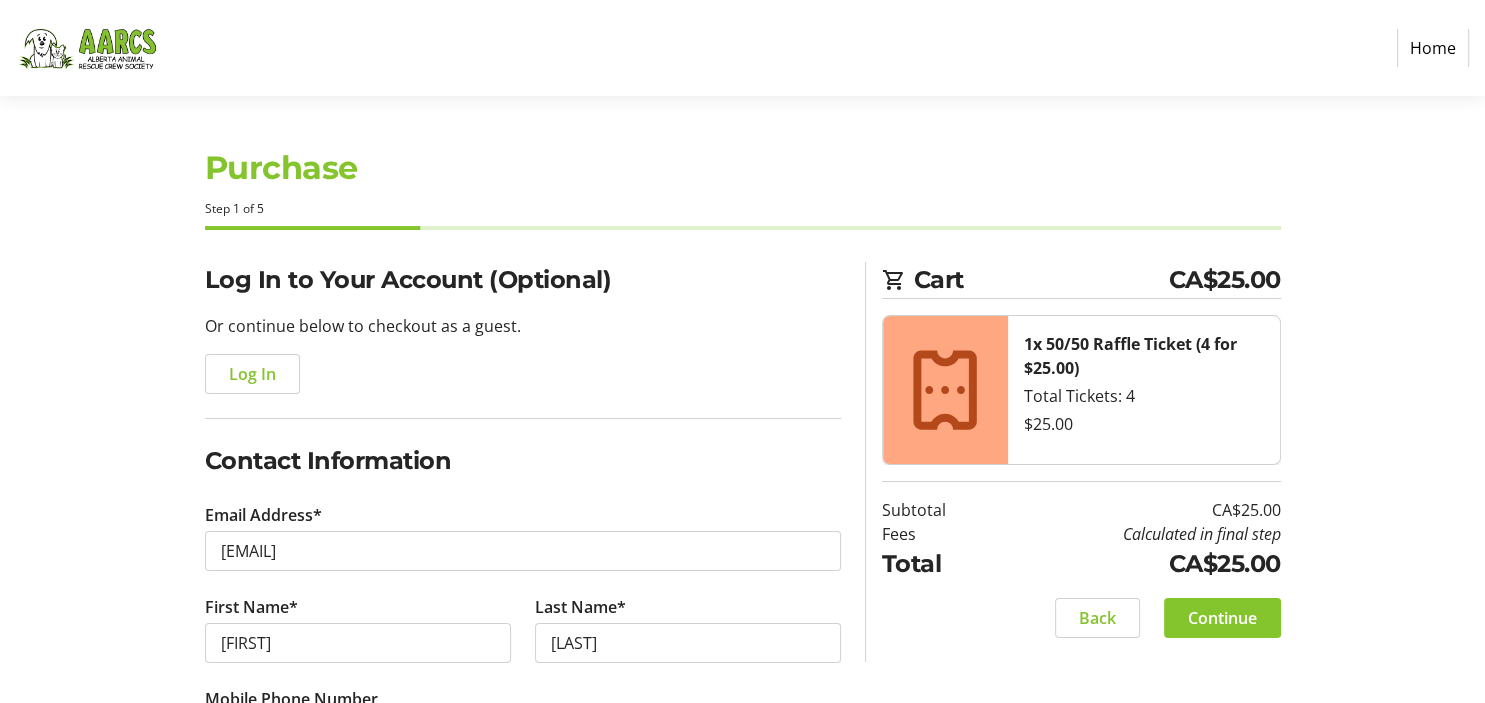 type on "[PHONE]" 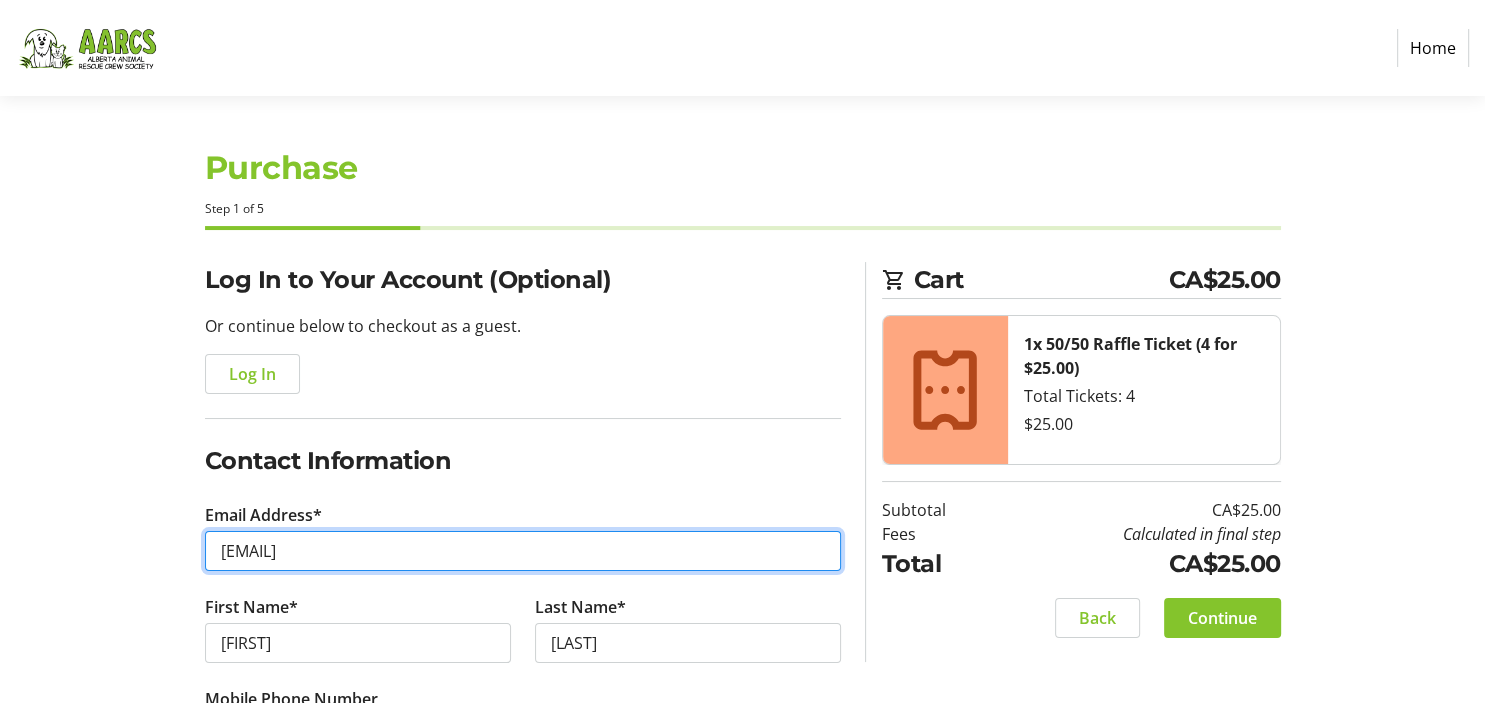 type on "[PHONE]" 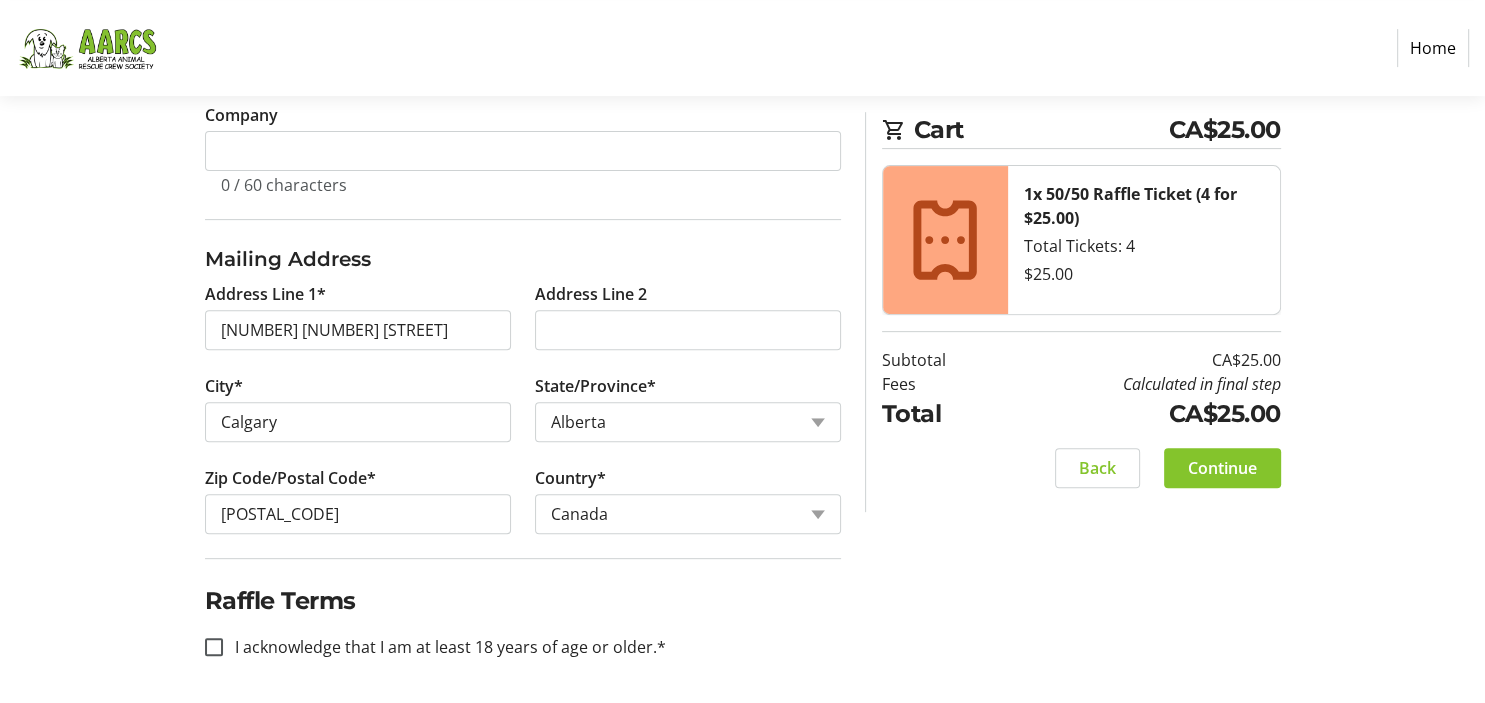 scroll, scrollTop: 0, scrollLeft: 0, axis: both 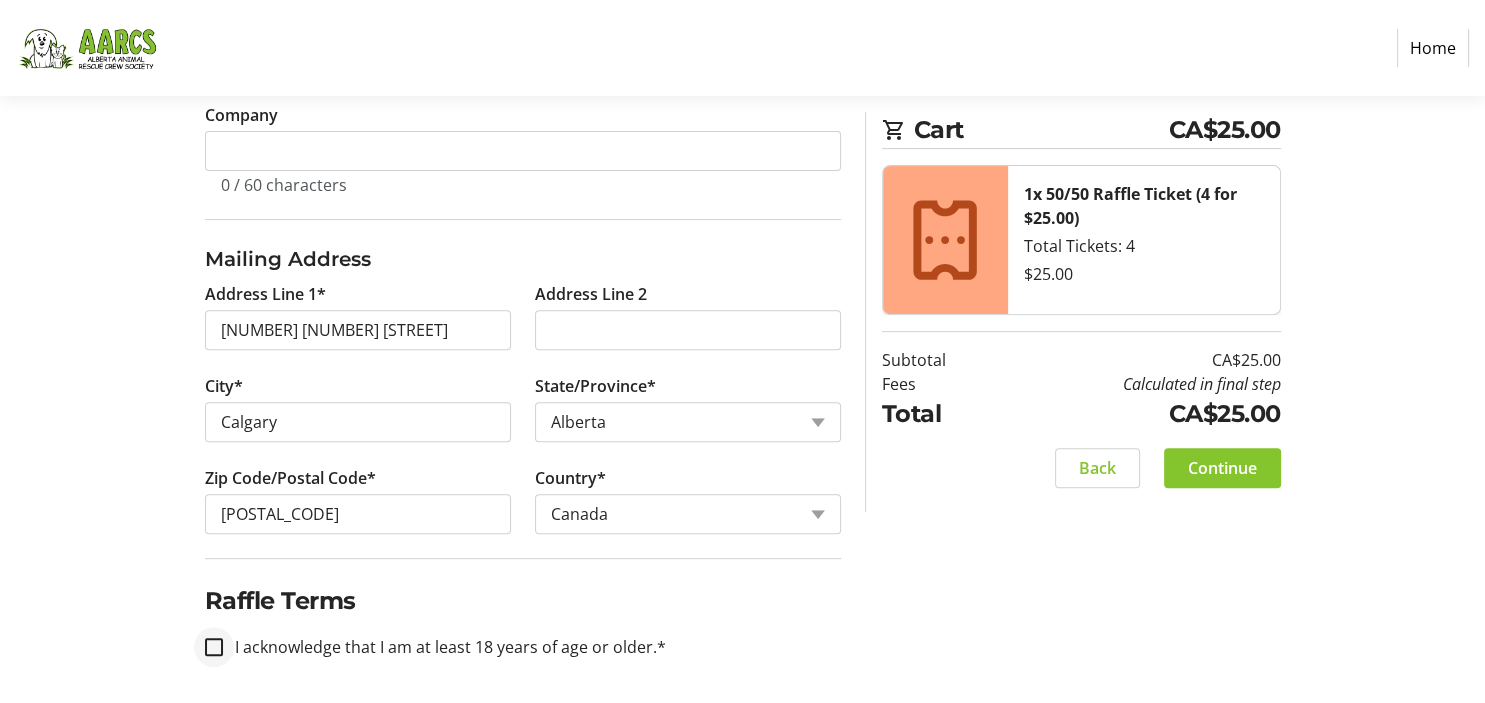 click at bounding box center (214, 647) 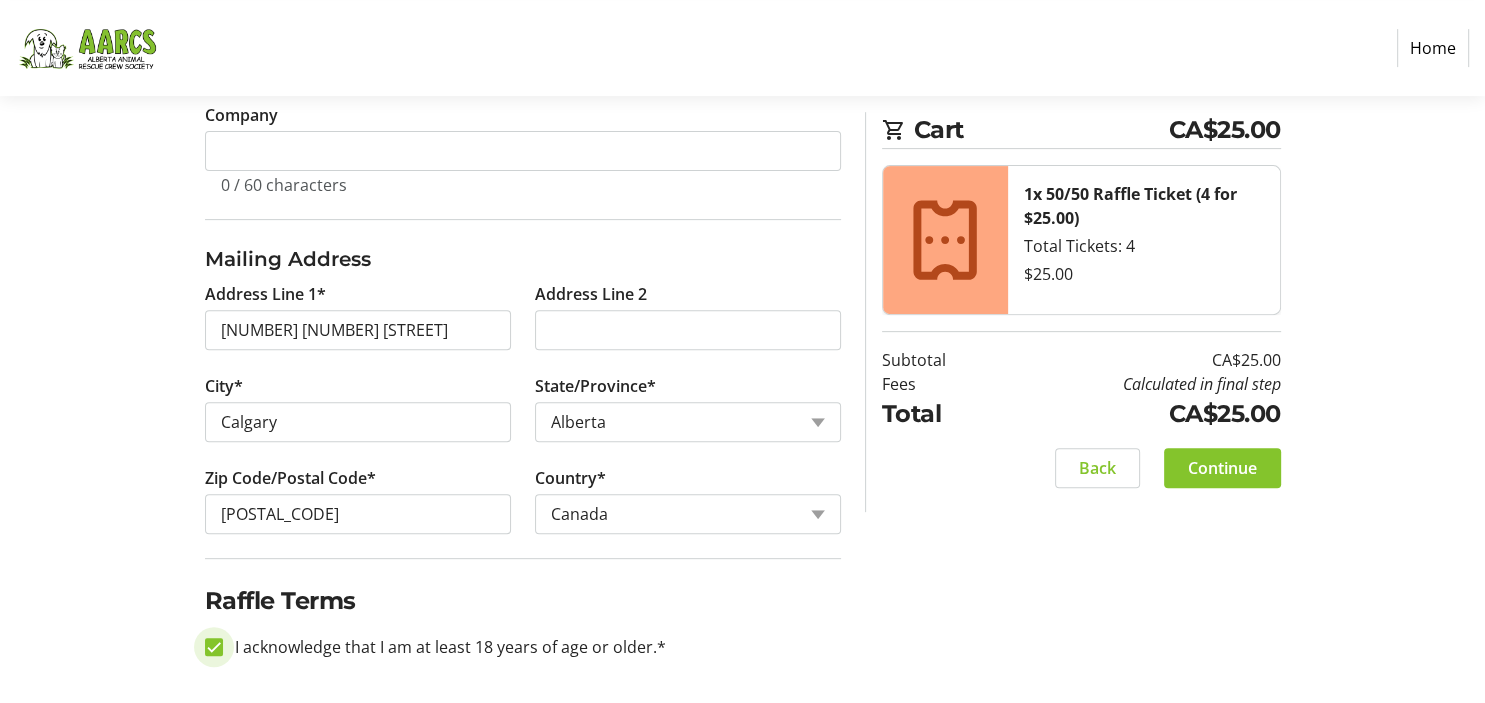 checkbox on "true" 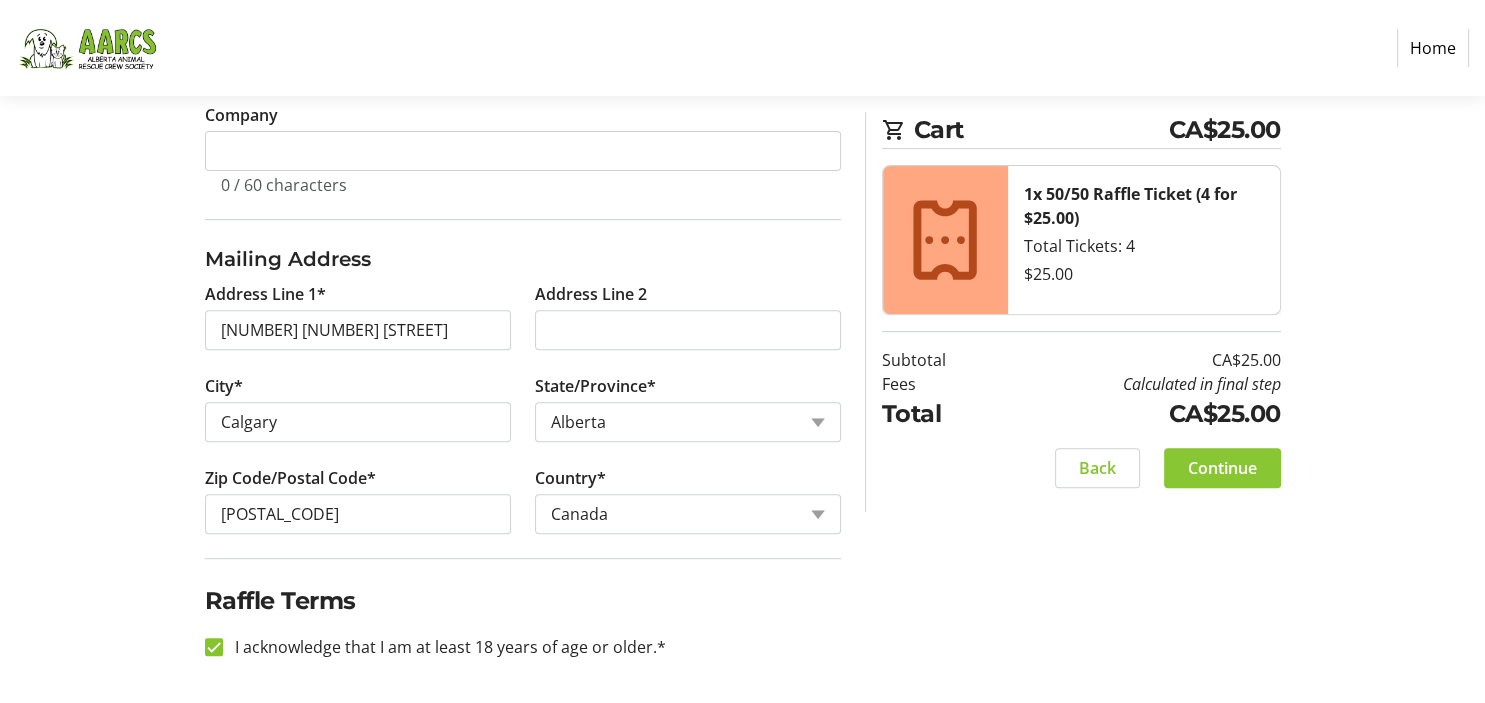 click on "Continue" 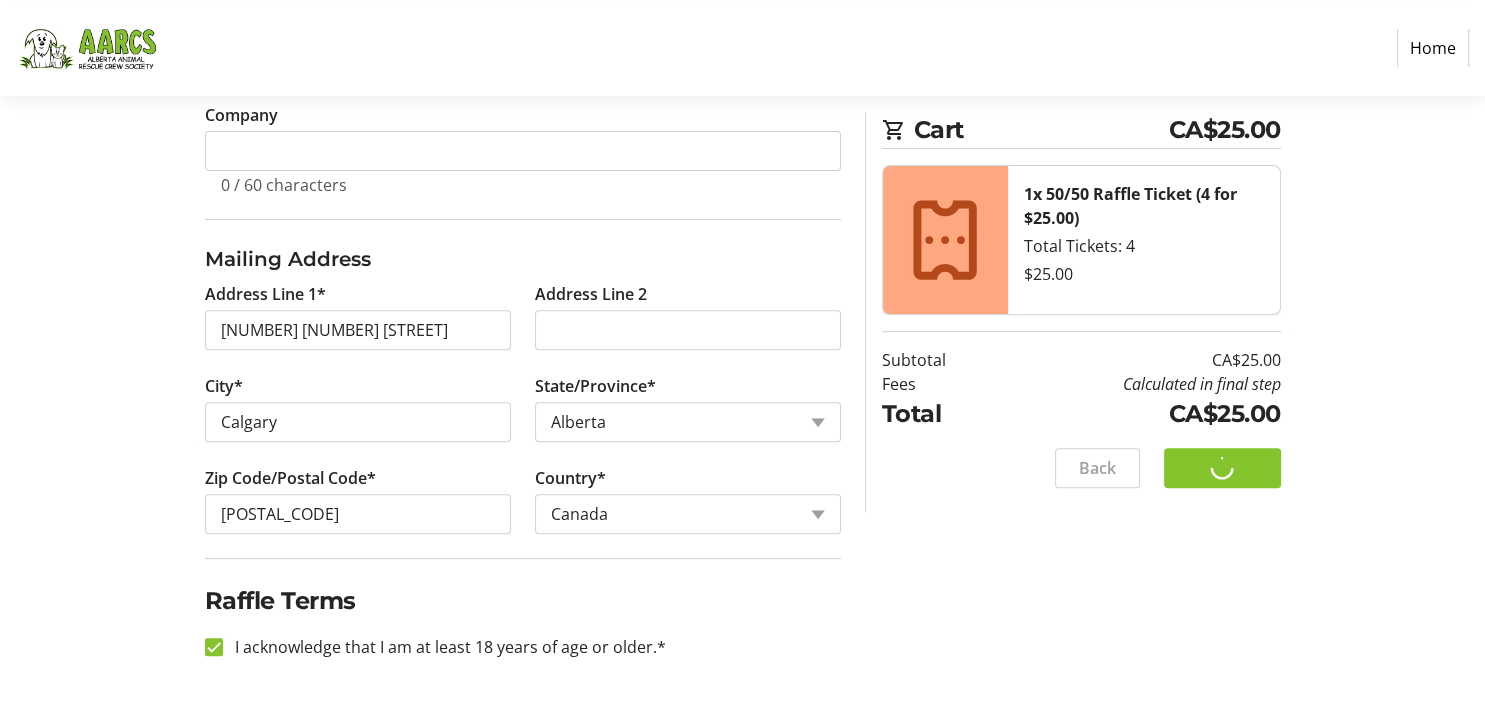 scroll, scrollTop: 0, scrollLeft: 0, axis: both 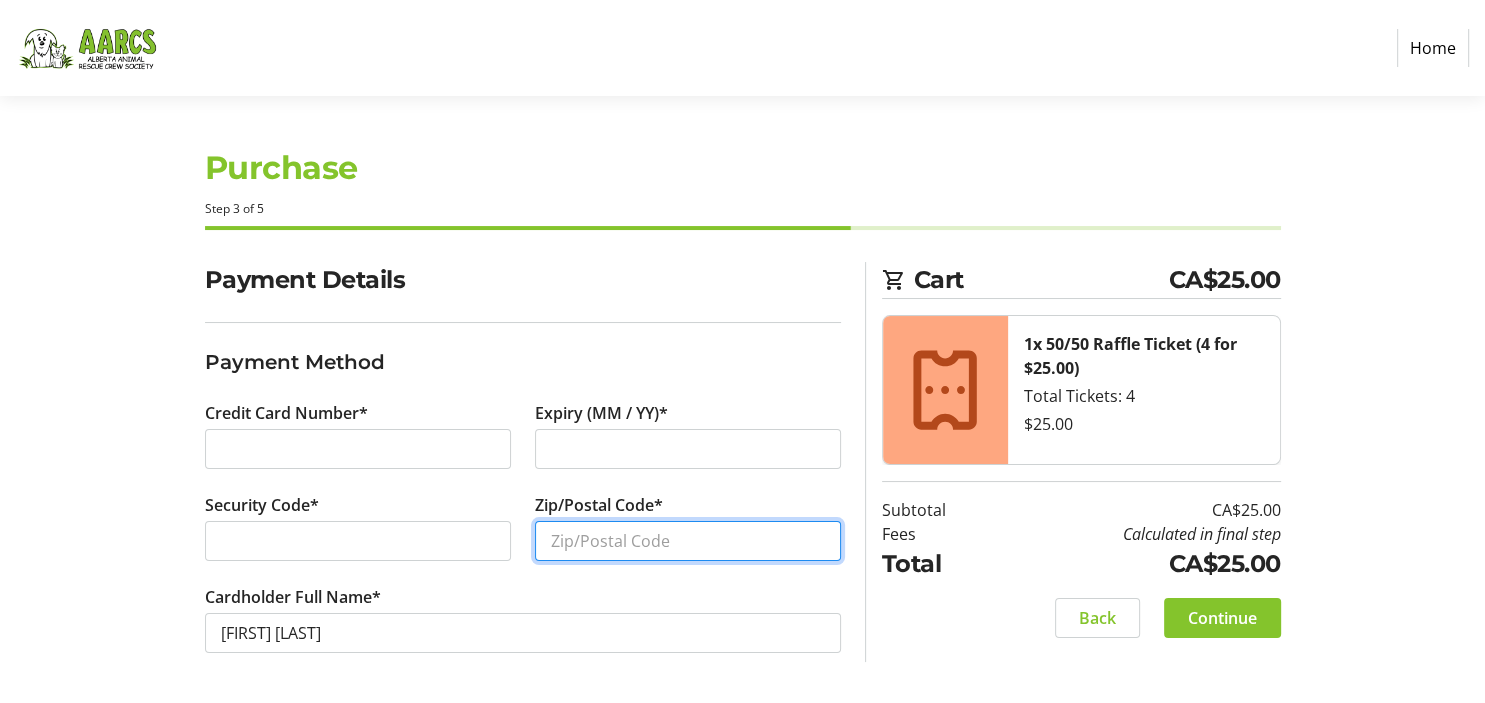 drag, startPoint x: 684, startPoint y: 554, endPoint x: 590, endPoint y: 554, distance: 94 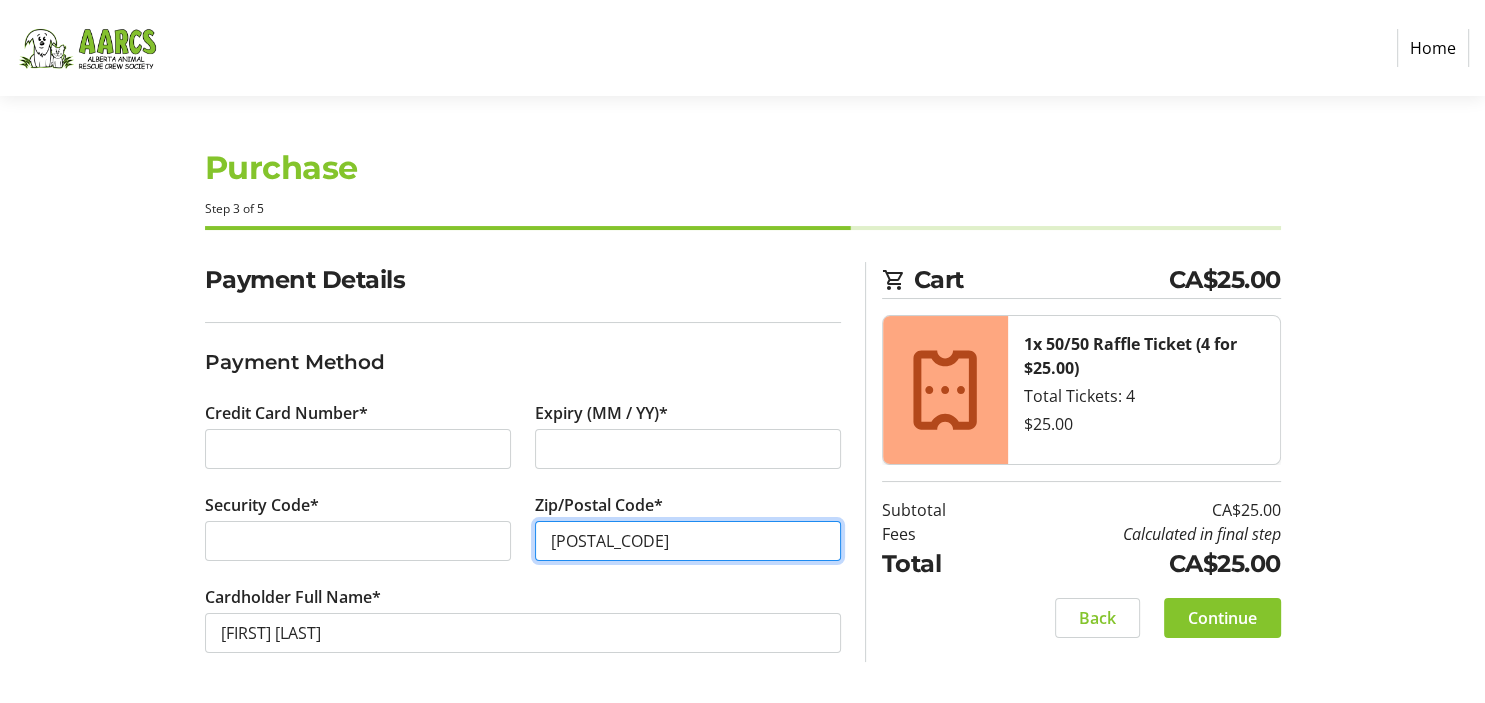 type on "[POSTAL_CODE]" 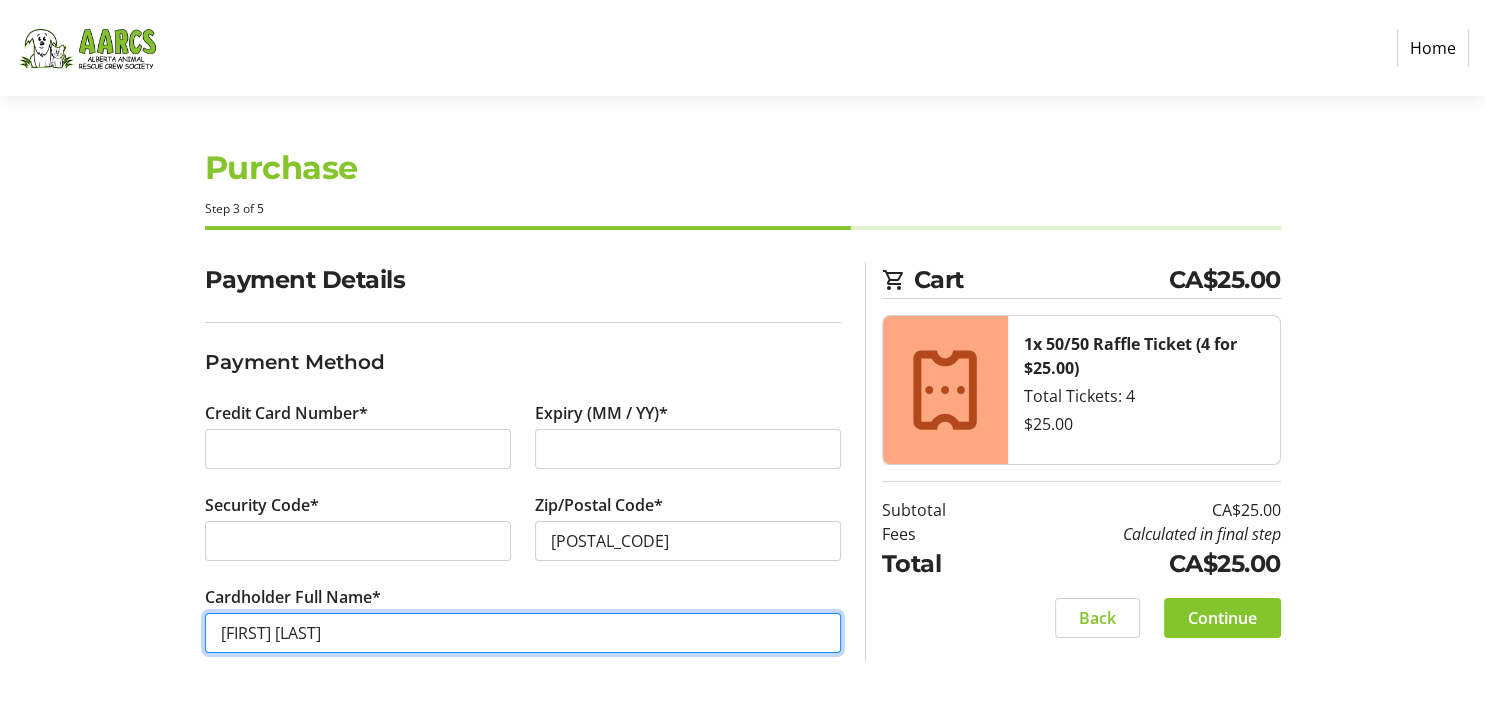 click on "[FIRST] [LAST]" at bounding box center [523, 633] 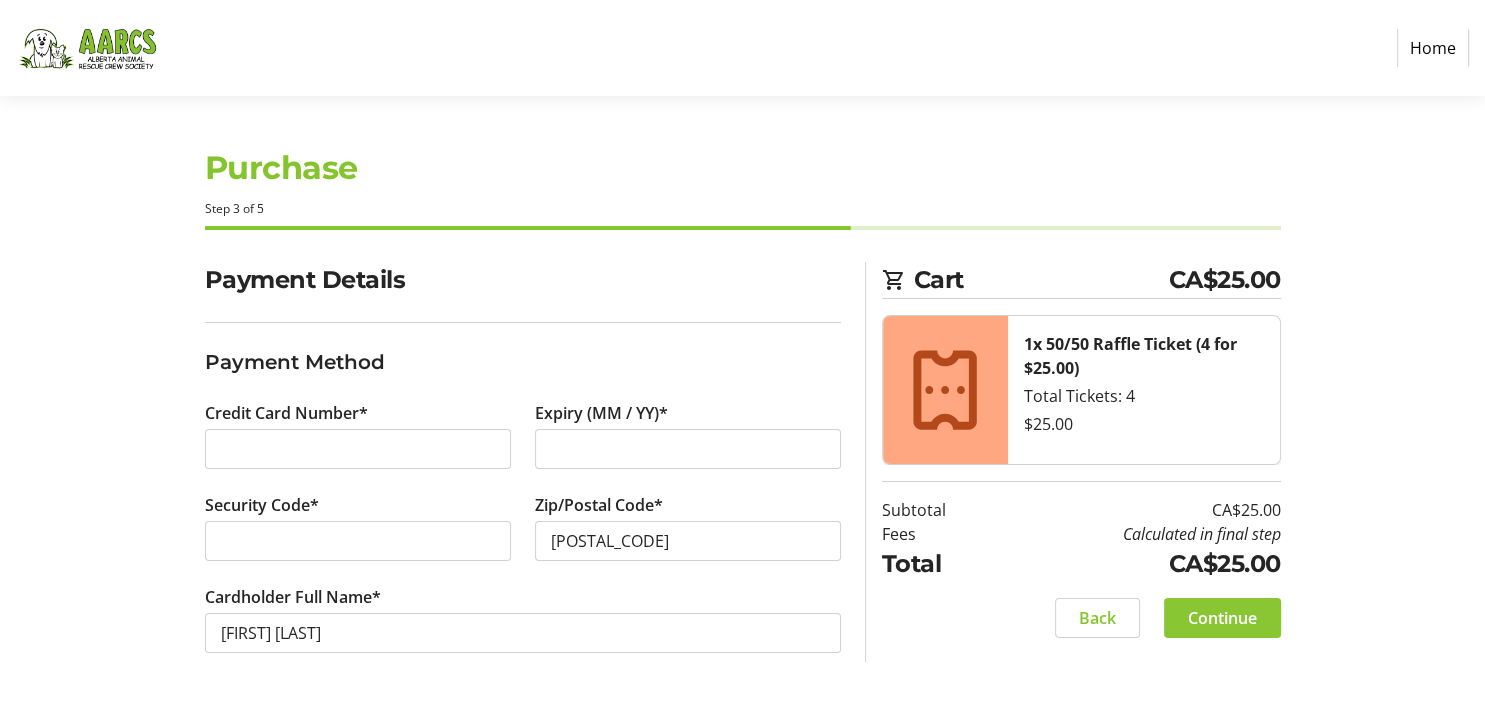 click on "Continue" 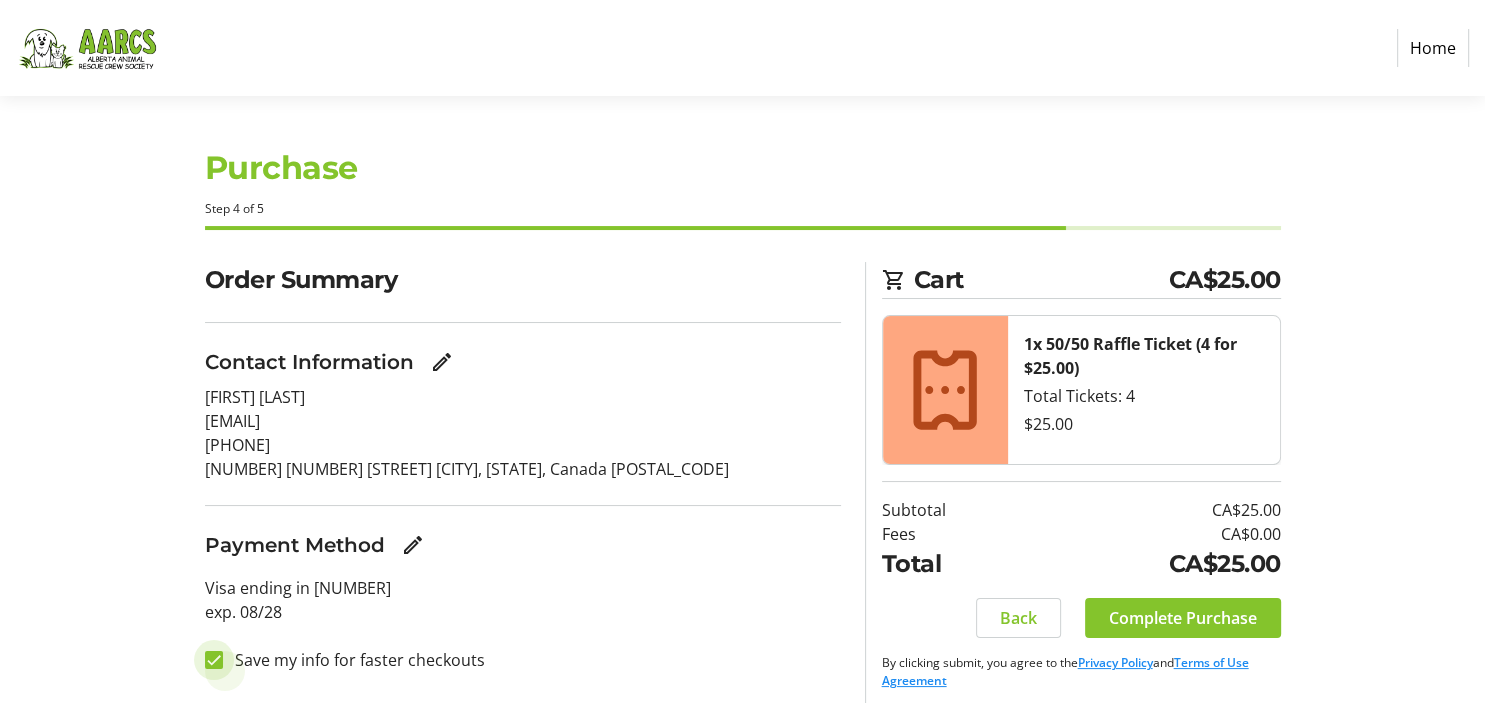 click on "Save my info for faster checkouts" at bounding box center [214, 660] 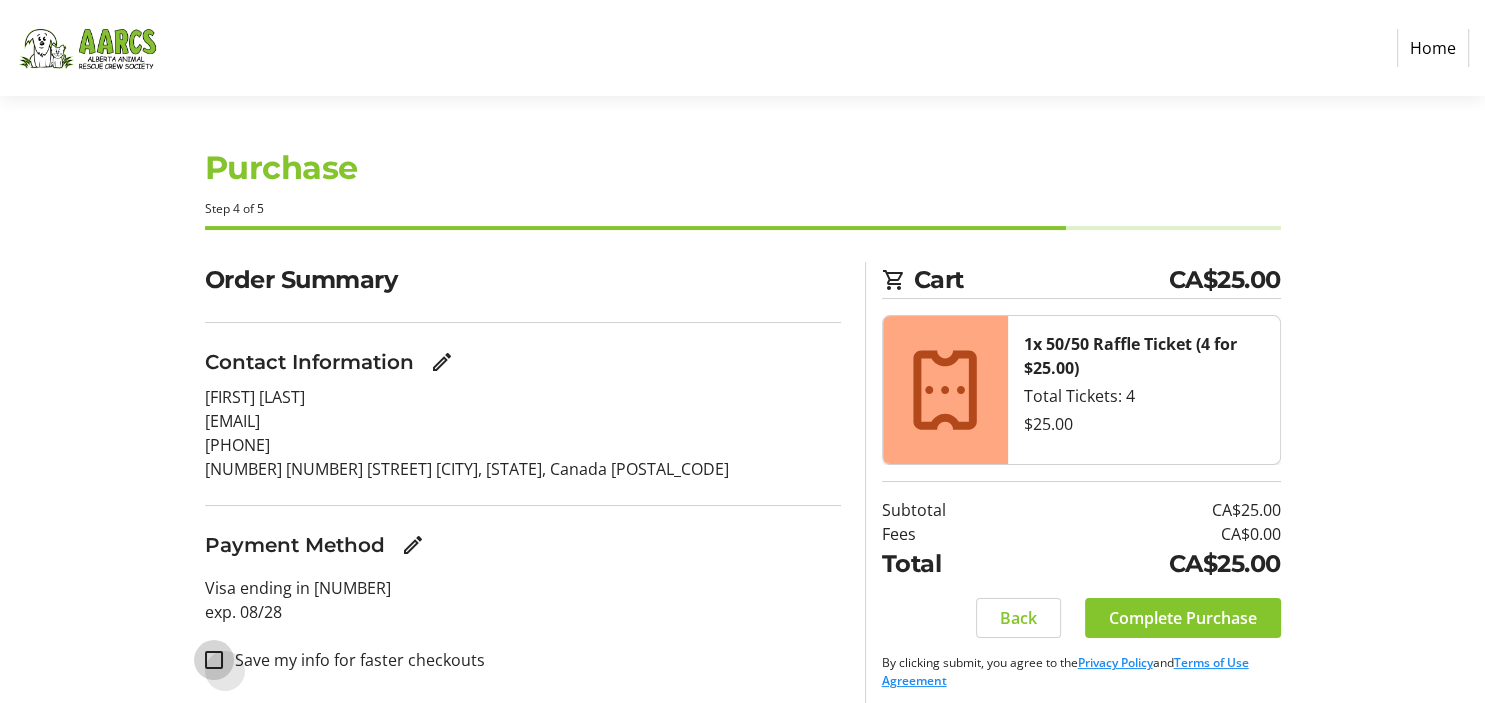 checkbox on "false" 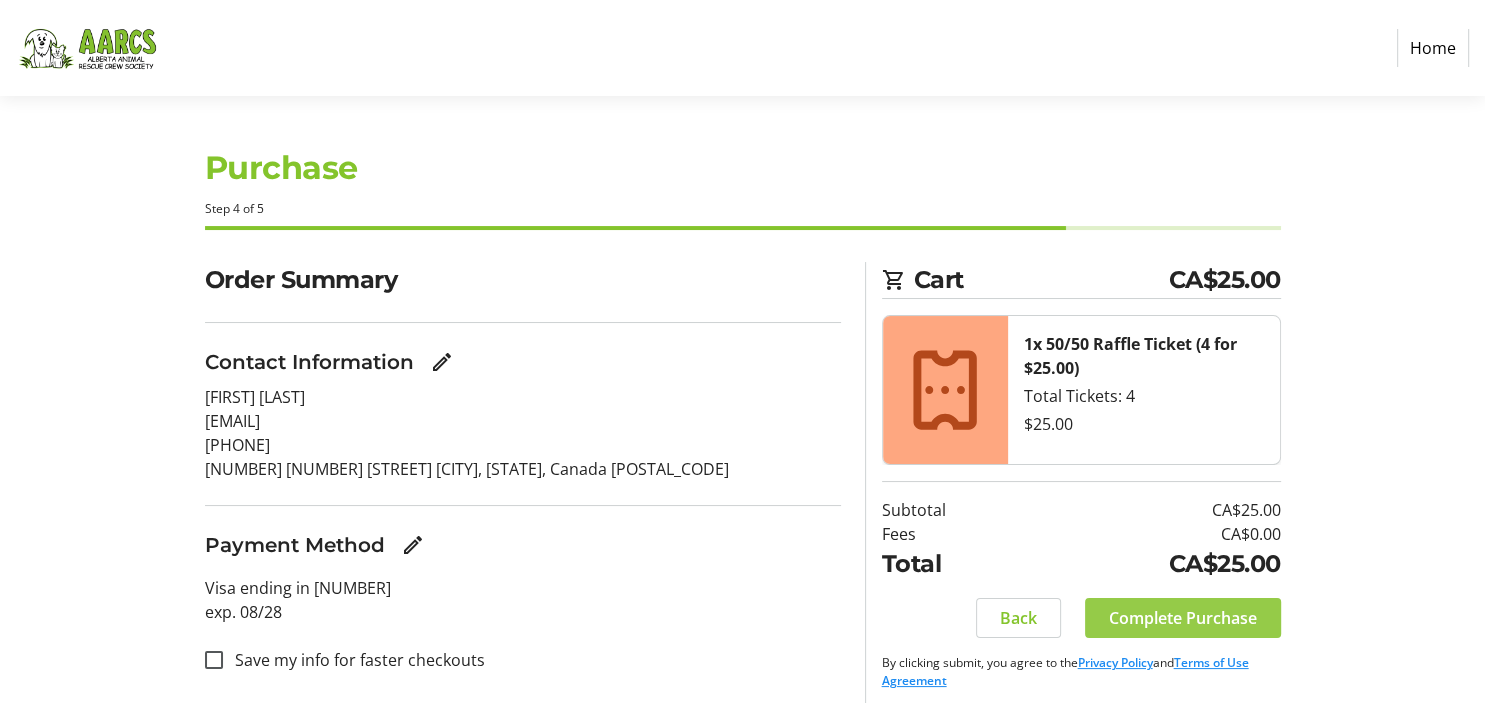 click on "Complete Purchase" 